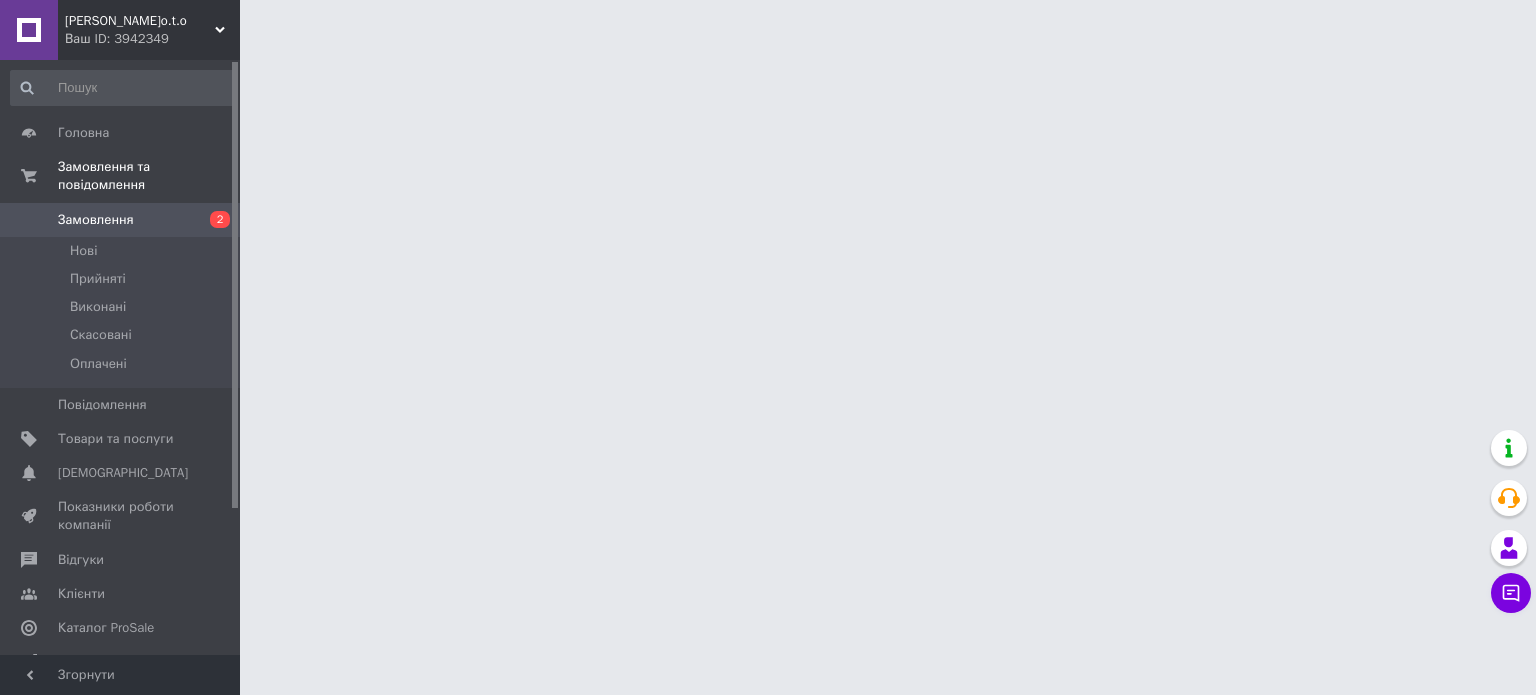 scroll, scrollTop: 0, scrollLeft: 0, axis: both 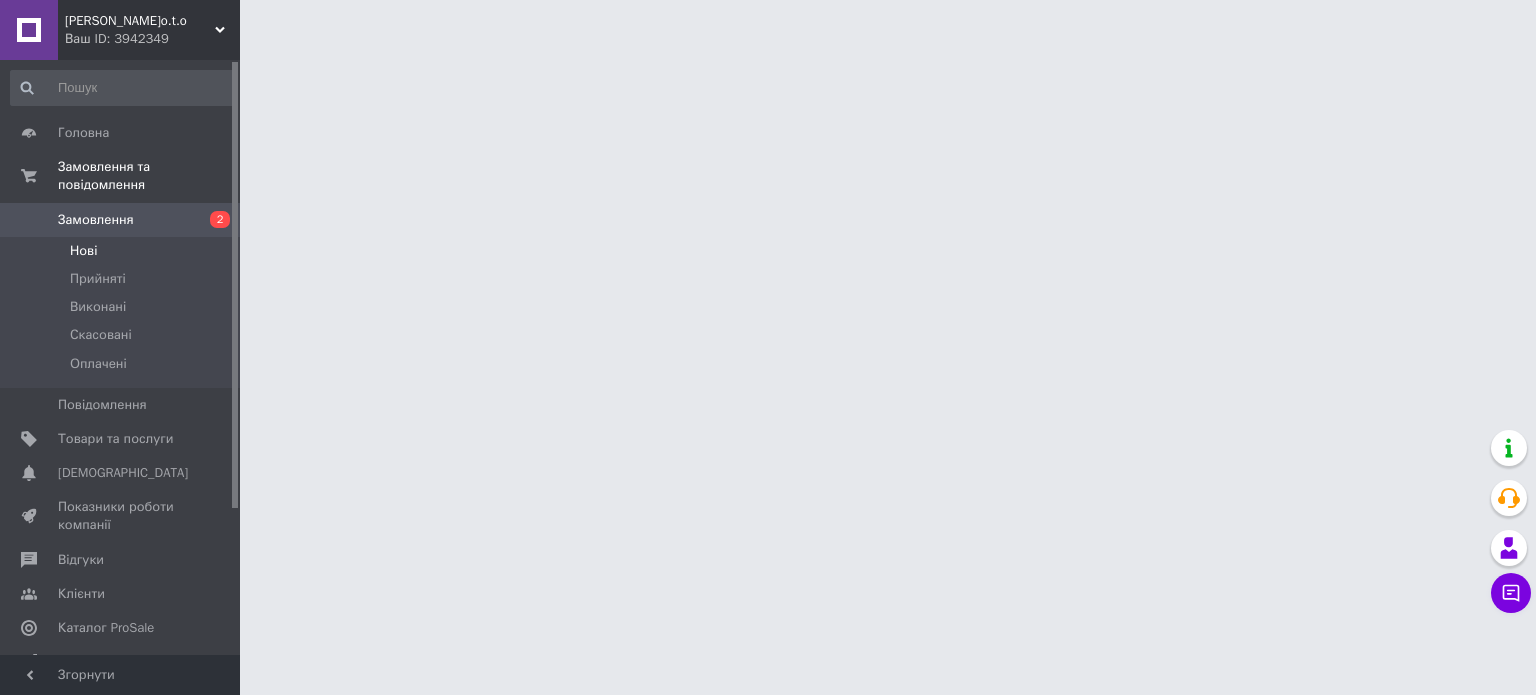 click on "Нові" at bounding box center (123, 251) 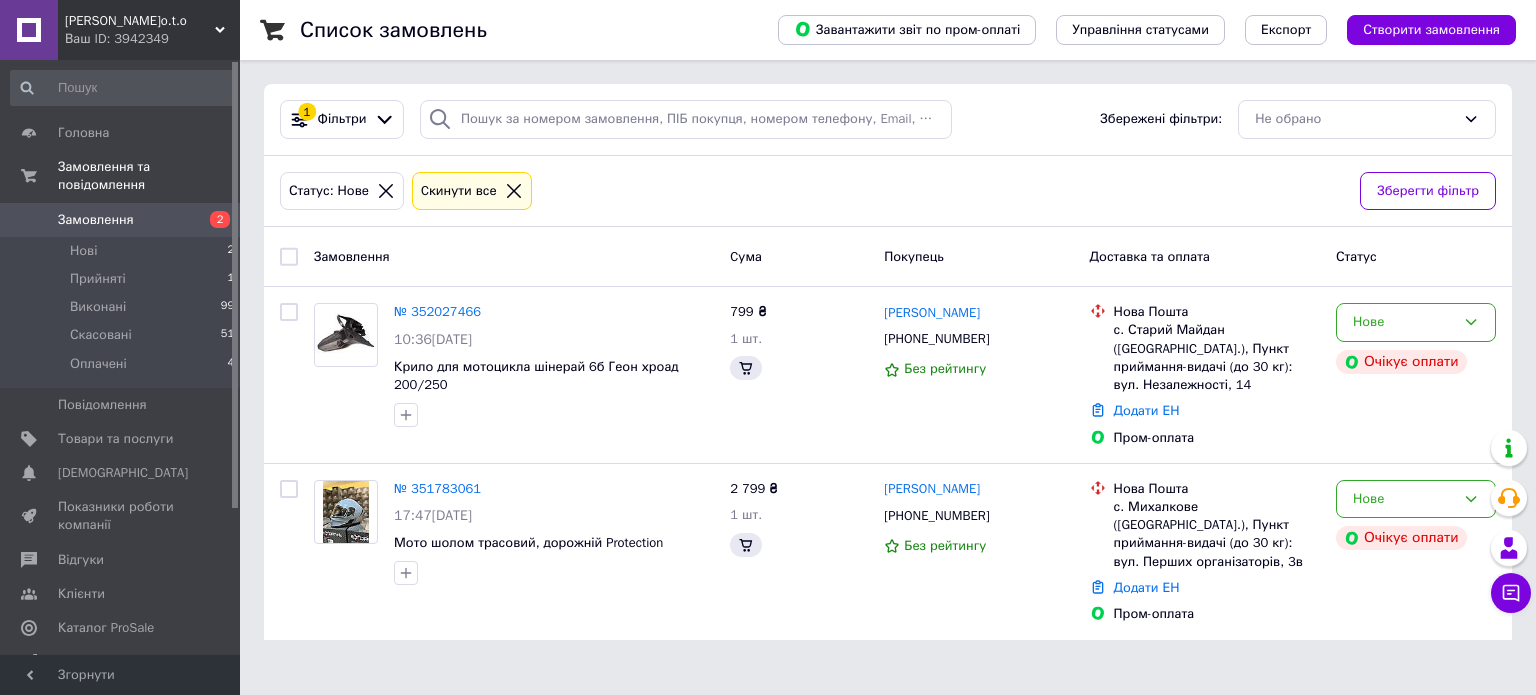 click on "Замовлення" at bounding box center [121, 220] 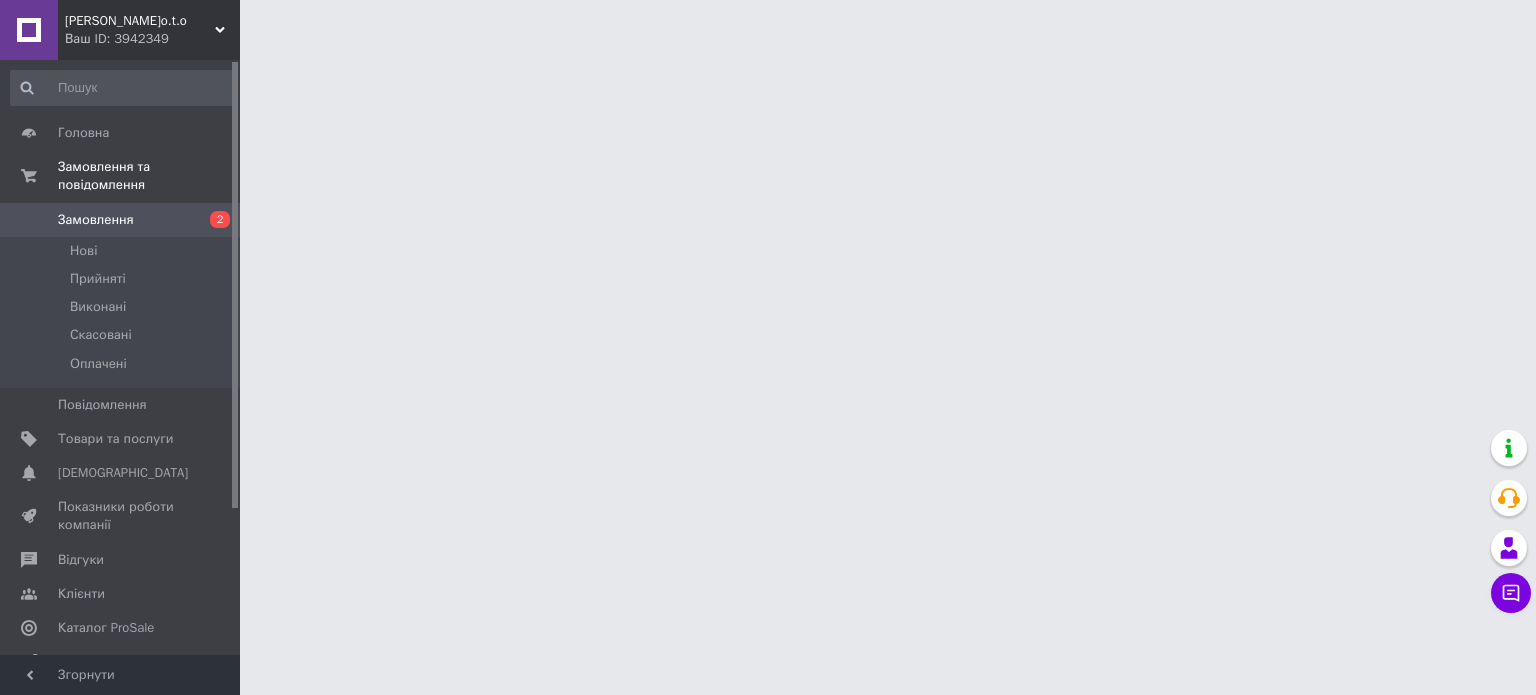 scroll, scrollTop: 0, scrollLeft: 0, axis: both 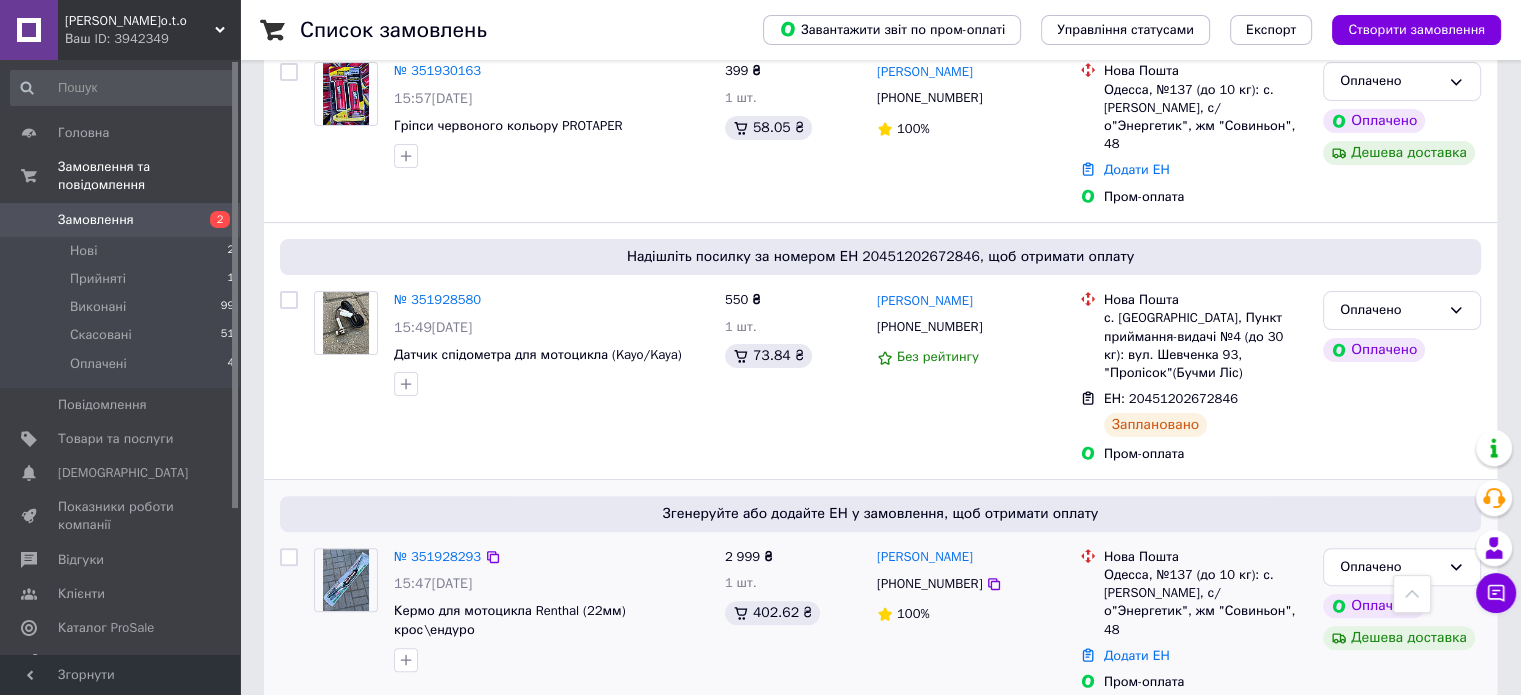 click on "550 ₴ 1 шт. 73.84 ₴" at bounding box center [793, 377] 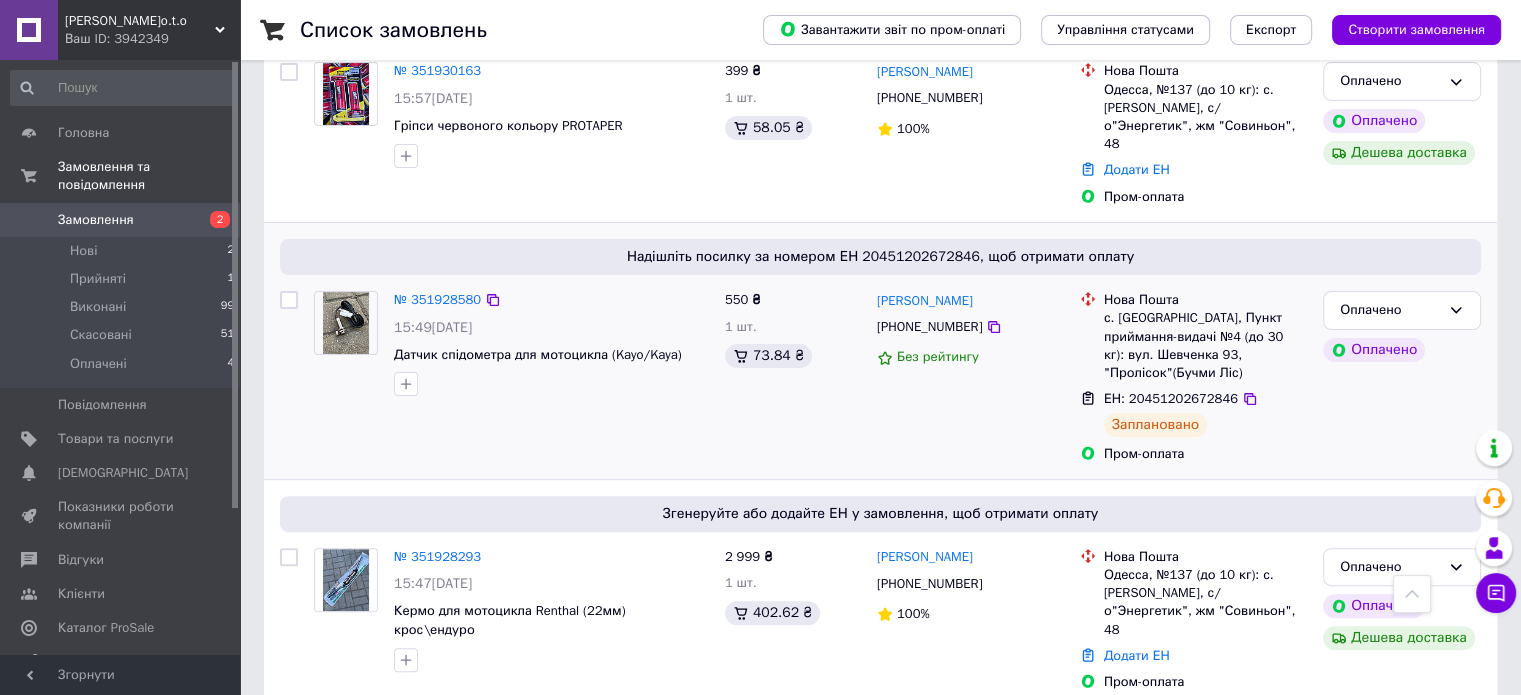 click on "550 ₴" at bounding box center [743, 299] 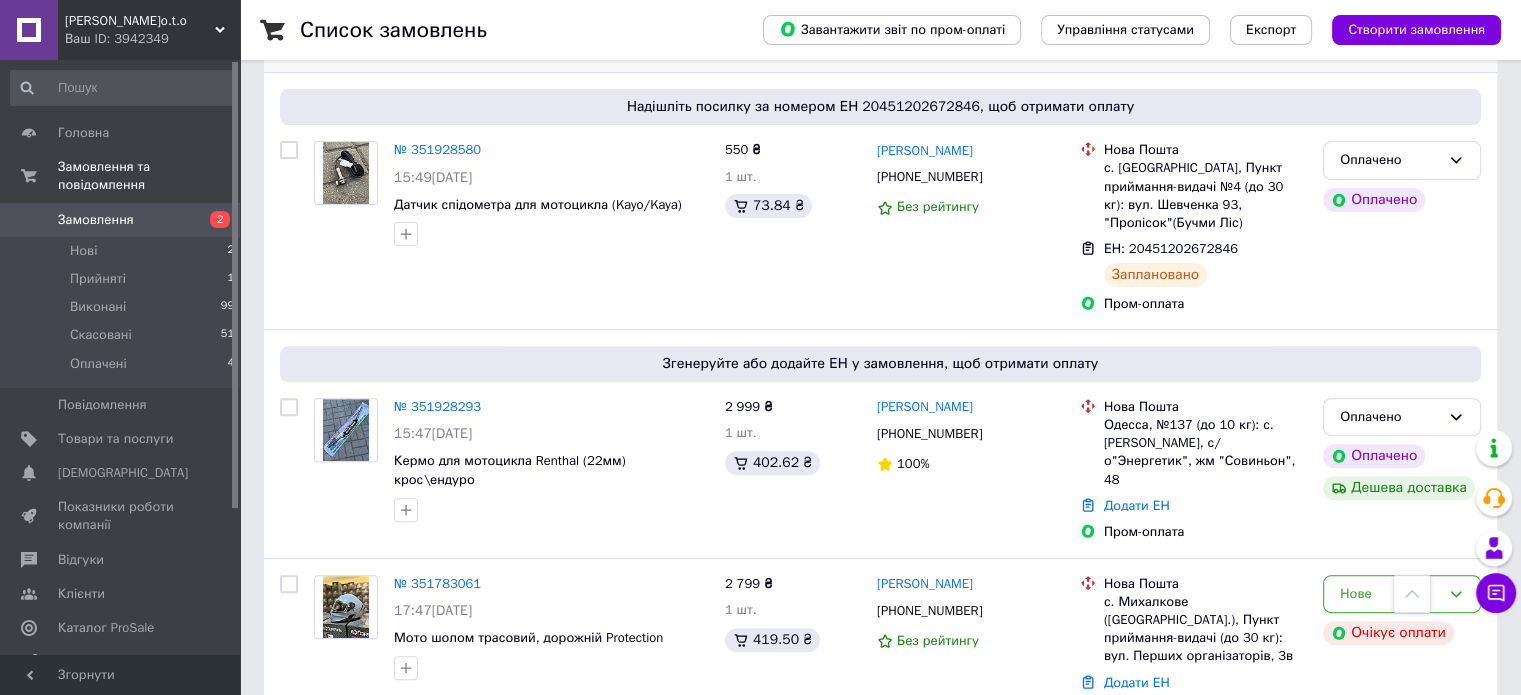 scroll, scrollTop: 654, scrollLeft: 0, axis: vertical 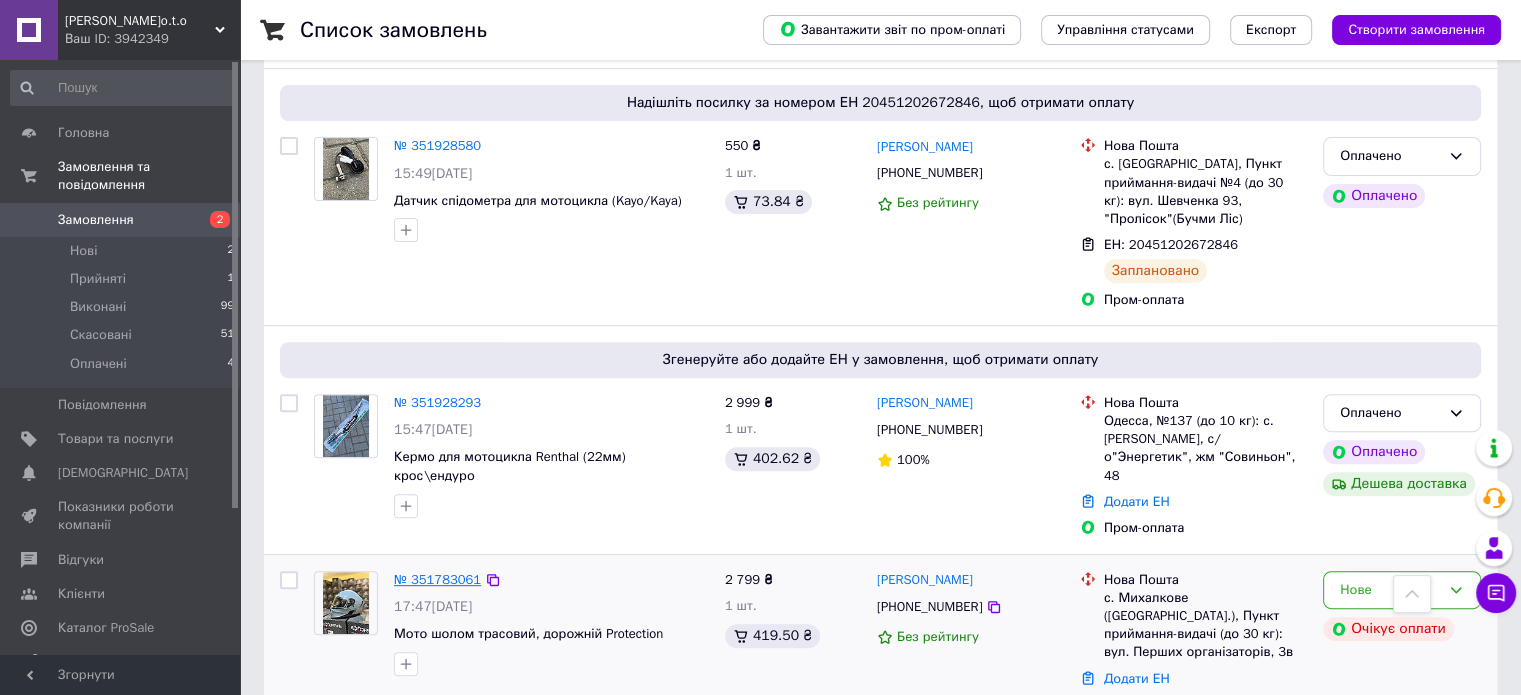 click on "№ 351783061" at bounding box center (437, 579) 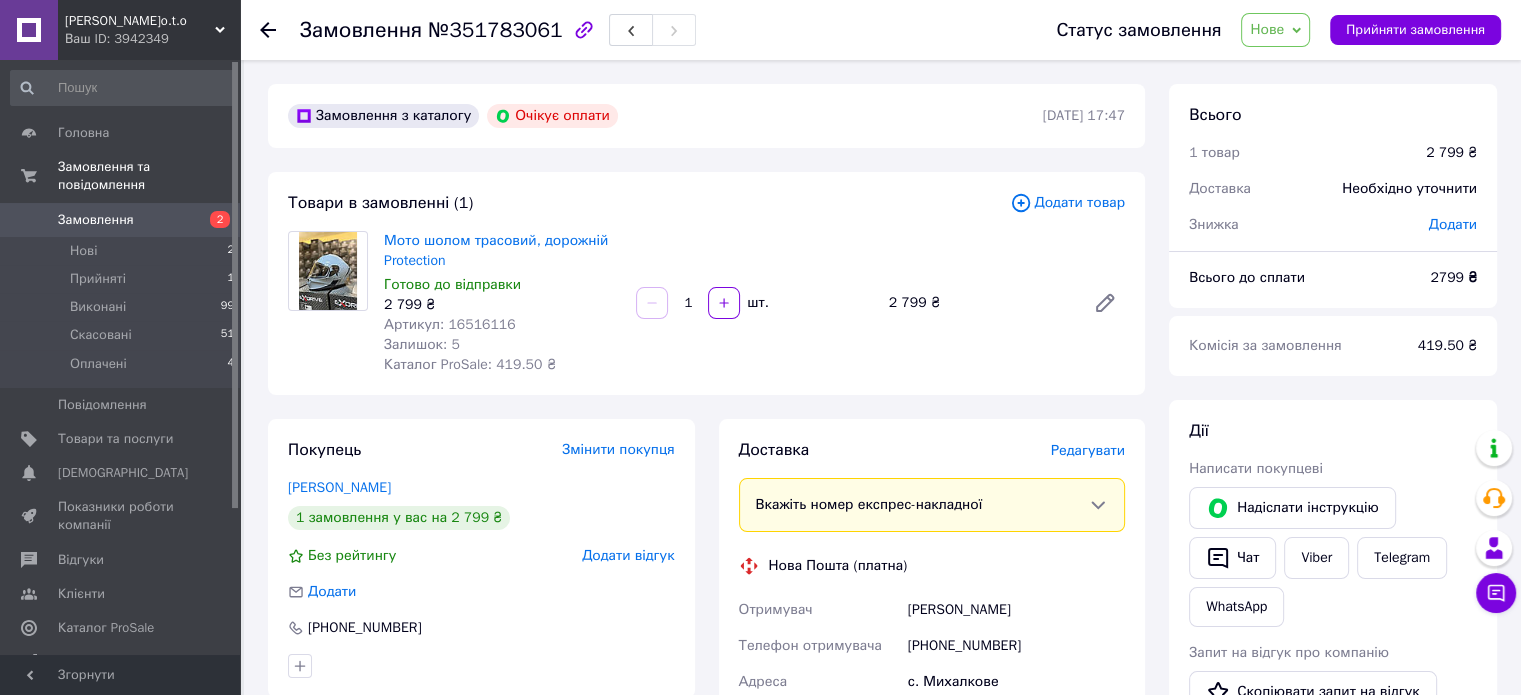 scroll, scrollTop: 2, scrollLeft: 0, axis: vertical 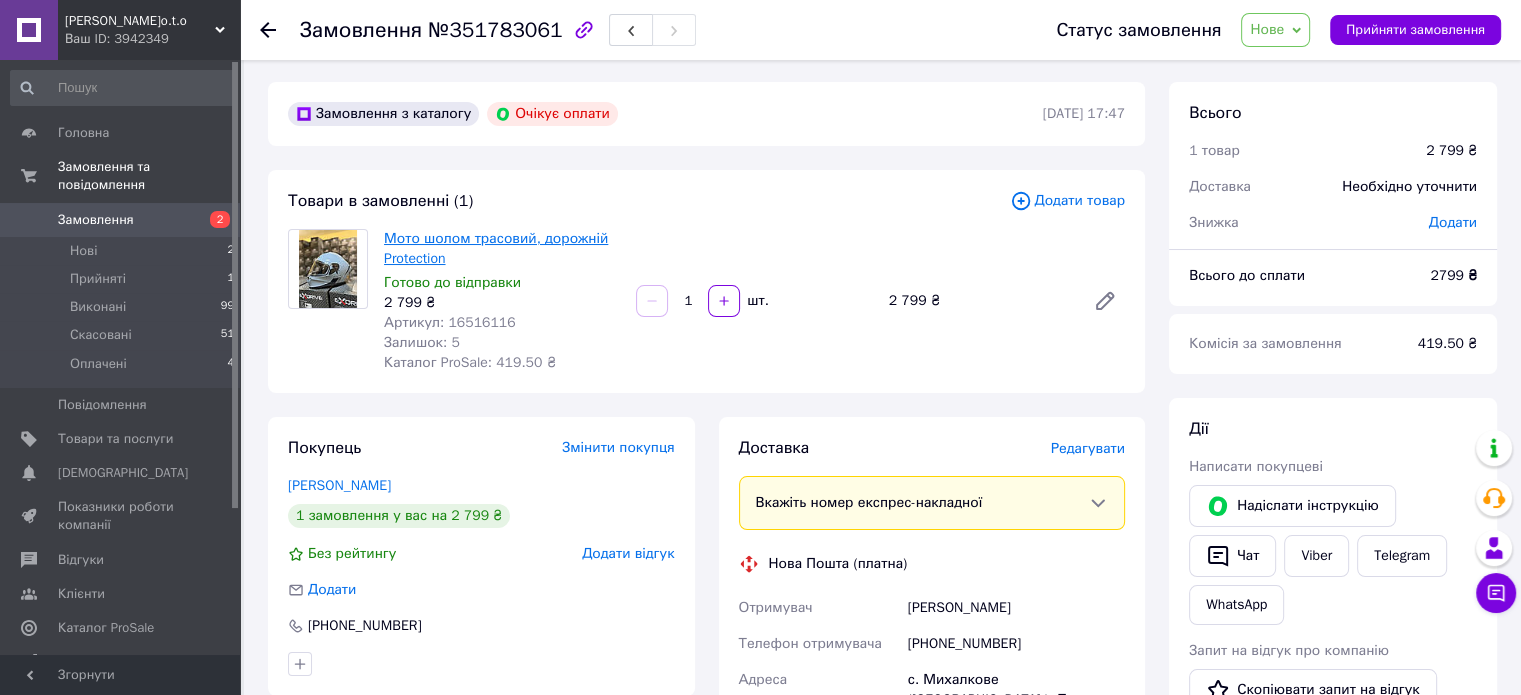 click on "Мото шолом трасовий, дорожній Protection" at bounding box center (496, 248) 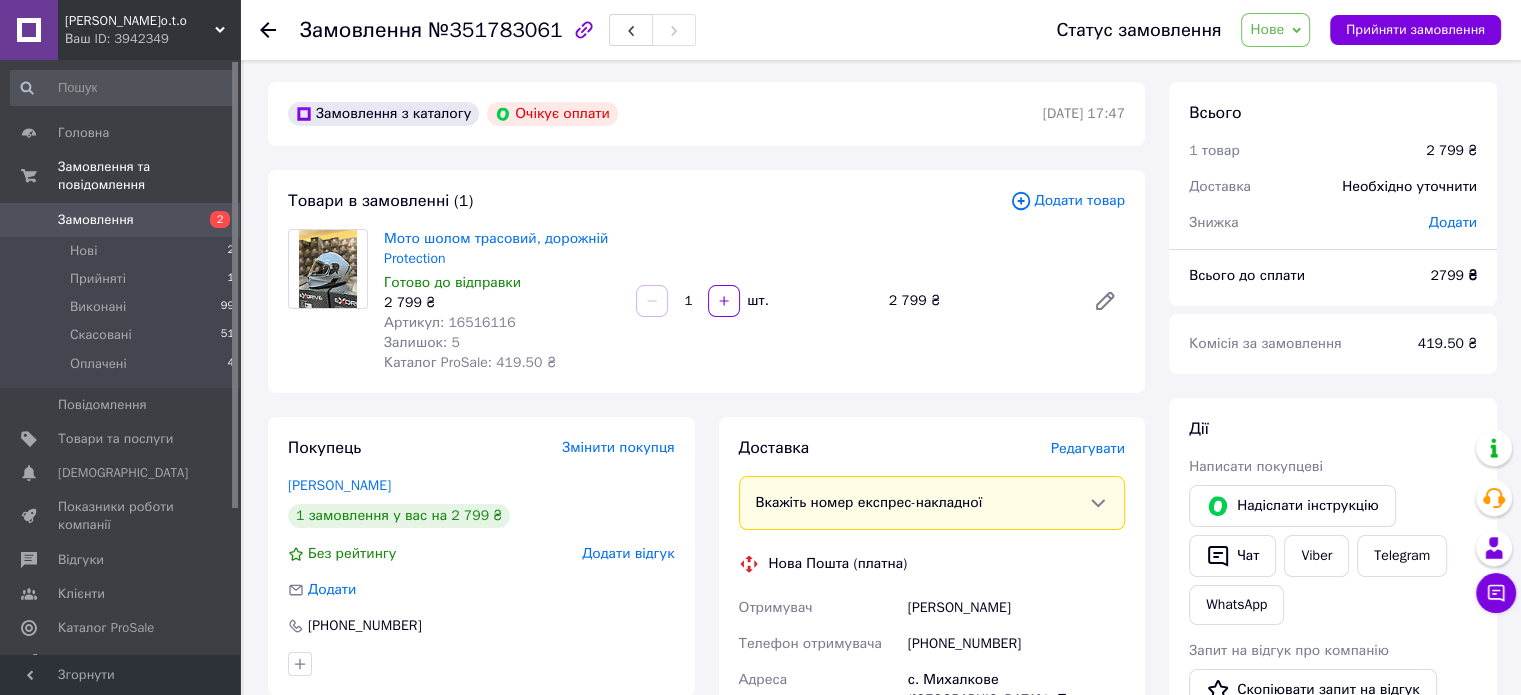 click 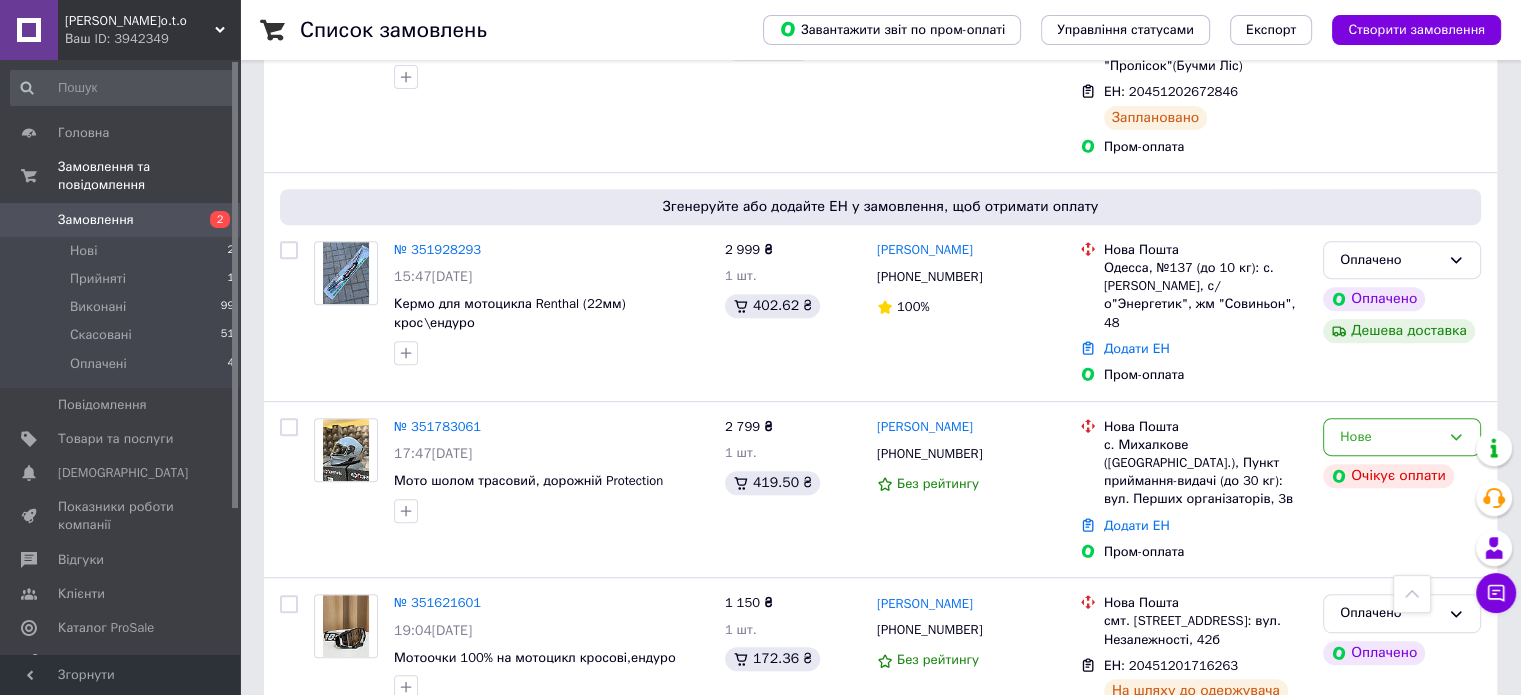scroll, scrollTop: 810, scrollLeft: 0, axis: vertical 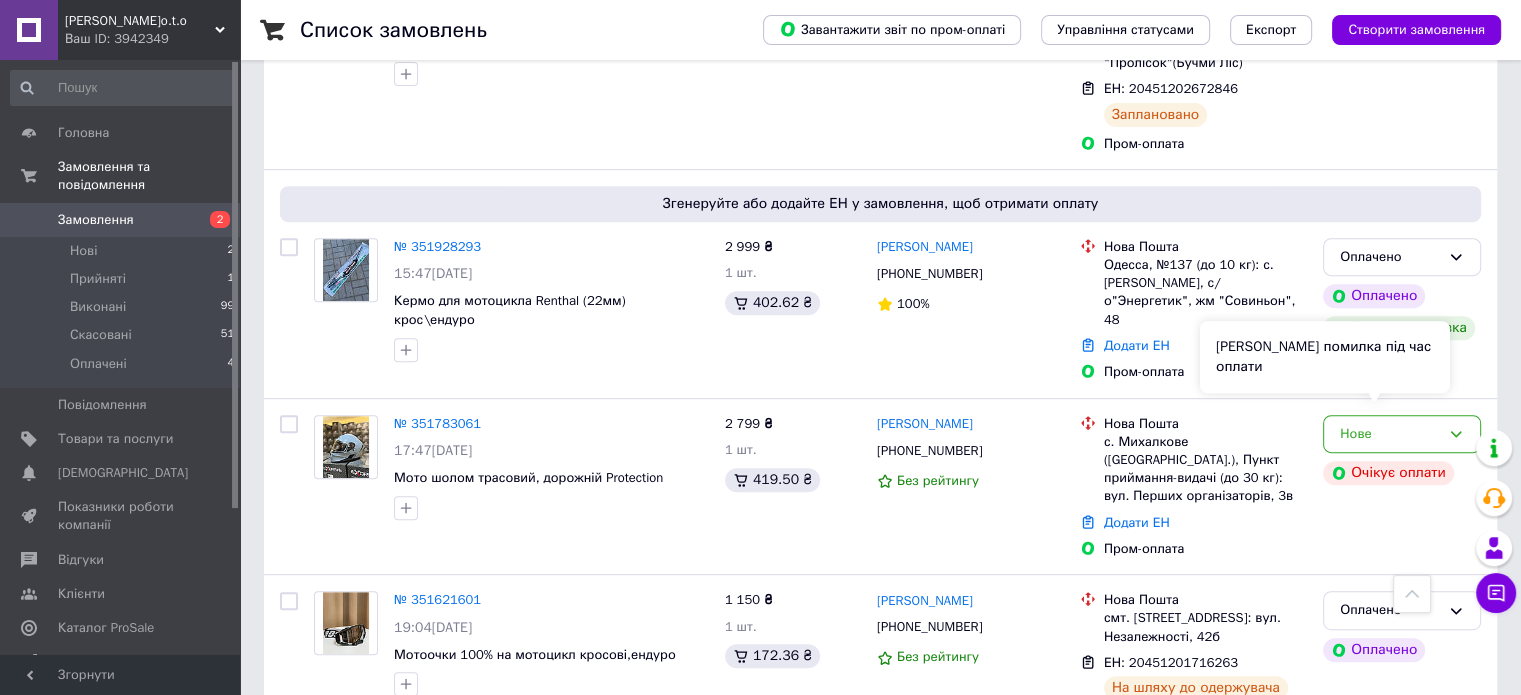 click on "Сталася помилка під час оплати" at bounding box center (1325, 357) 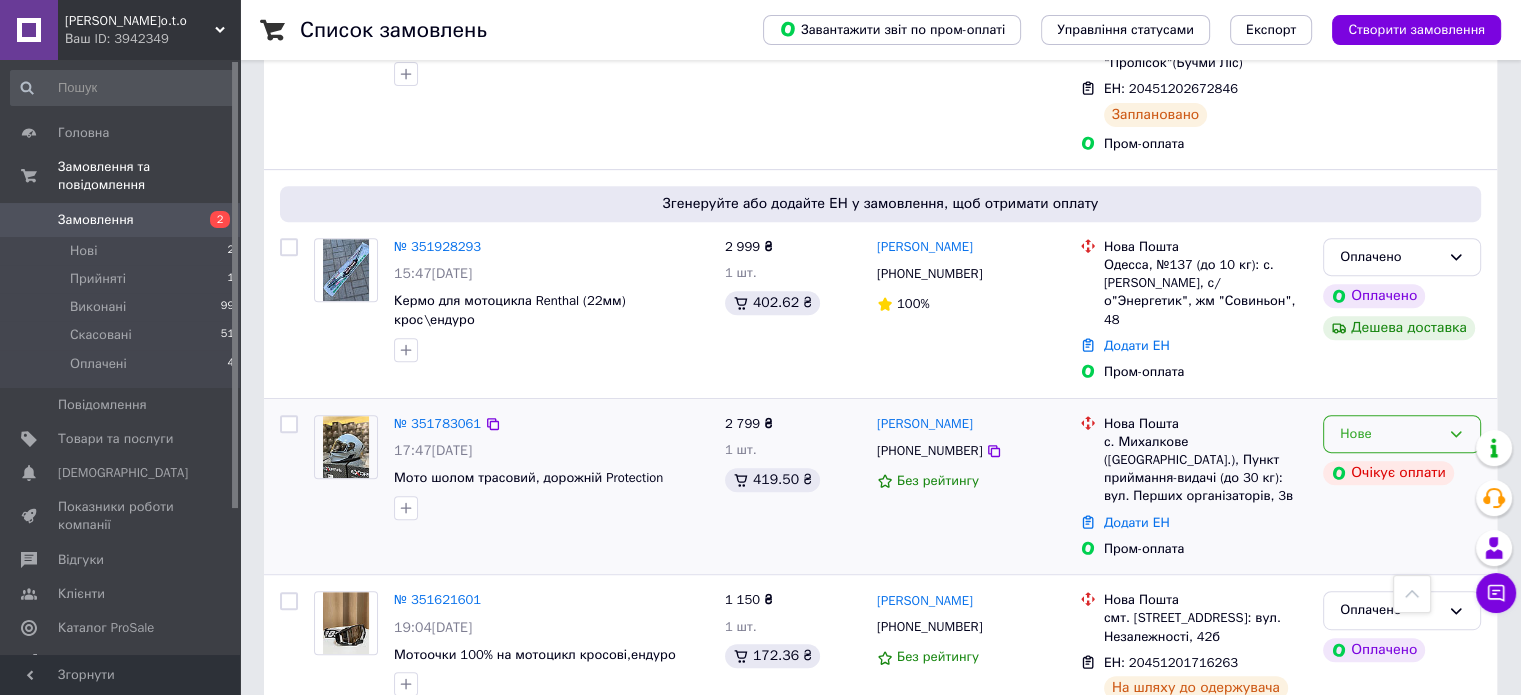 click 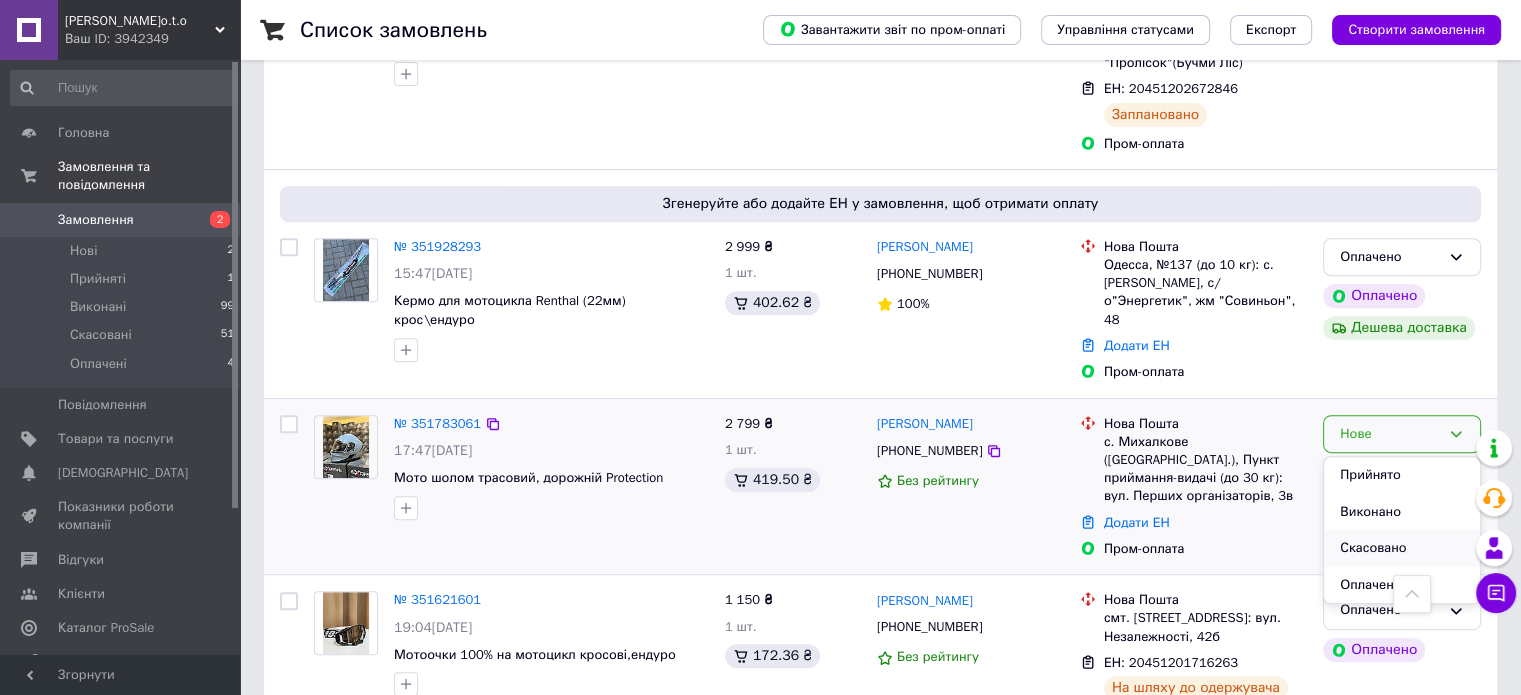 click on "Скасовано" at bounding box center (1402, 548) 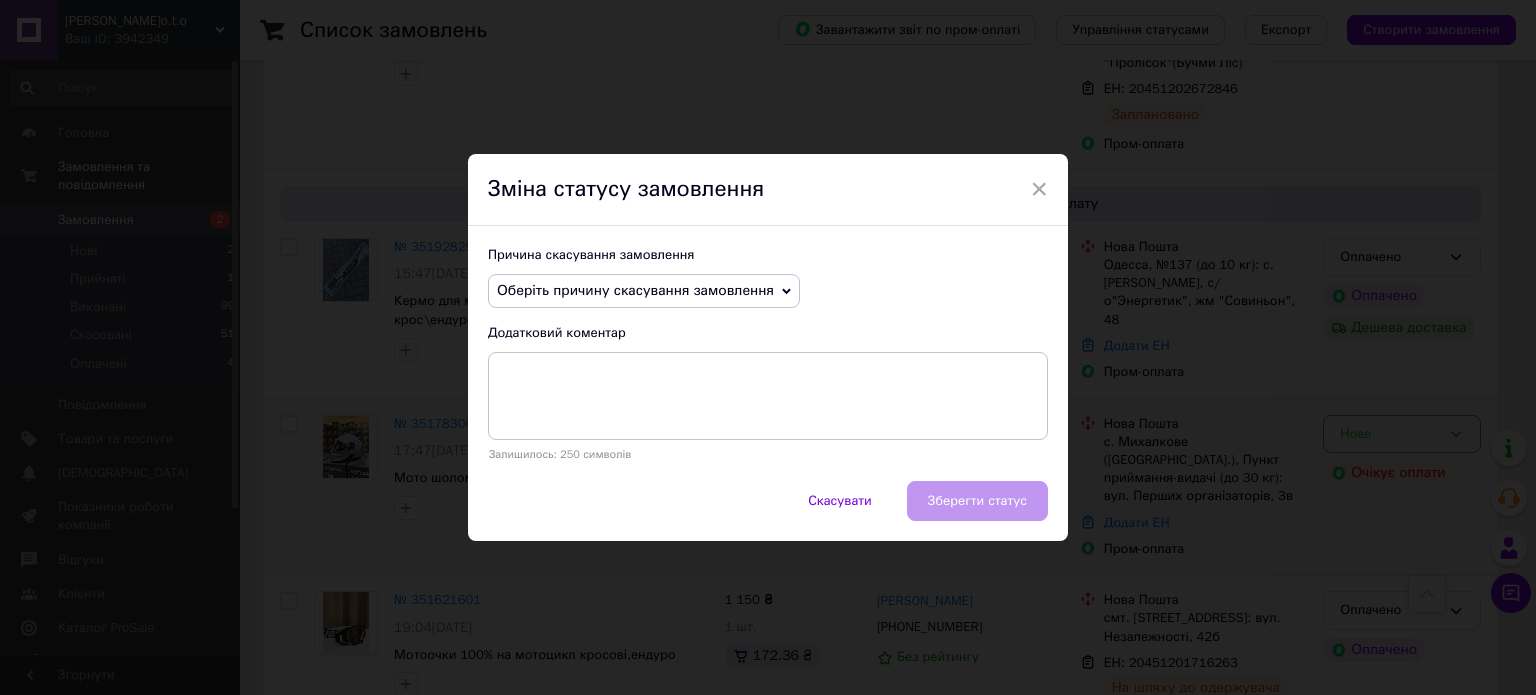 click on "Оберіть причину скасування замовлення" at bounding box center [644, 291] 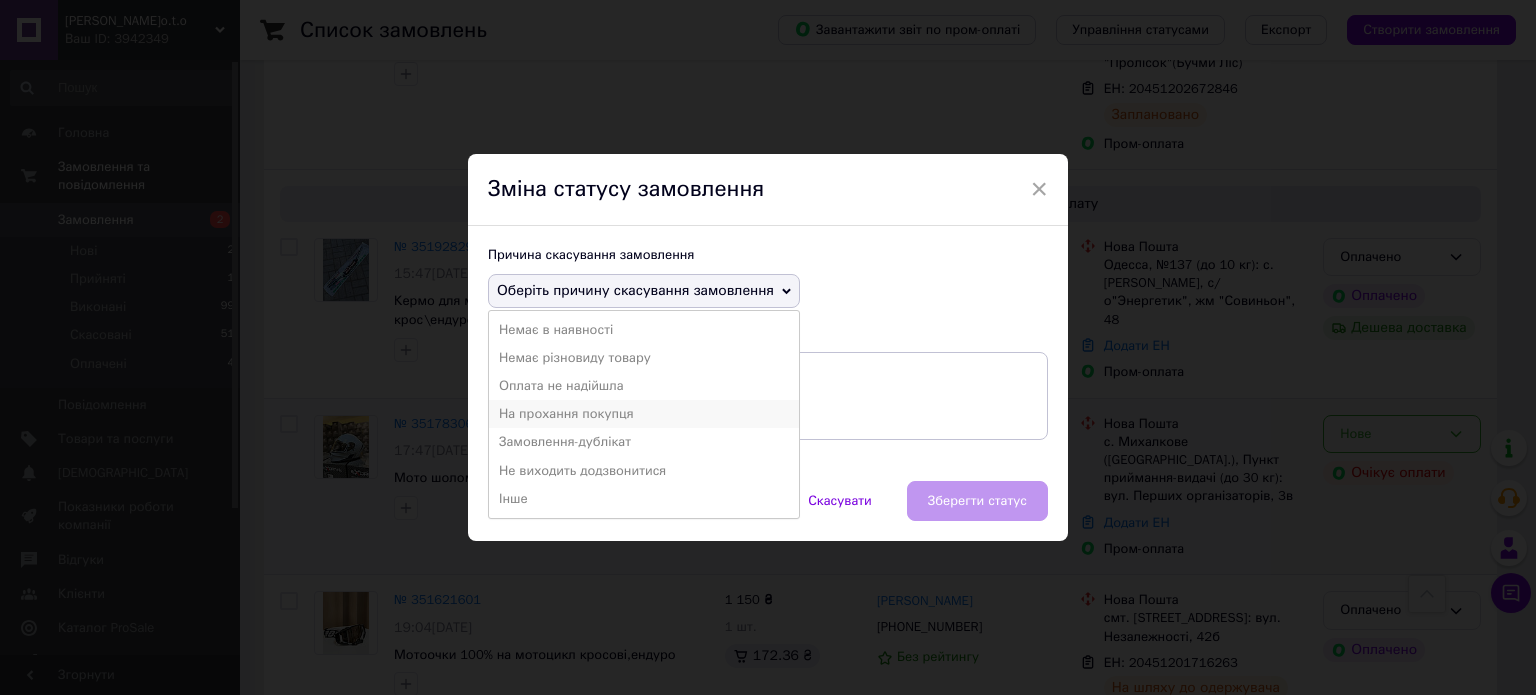 click on "На прохання покупця" at bounding box center (644, 414) 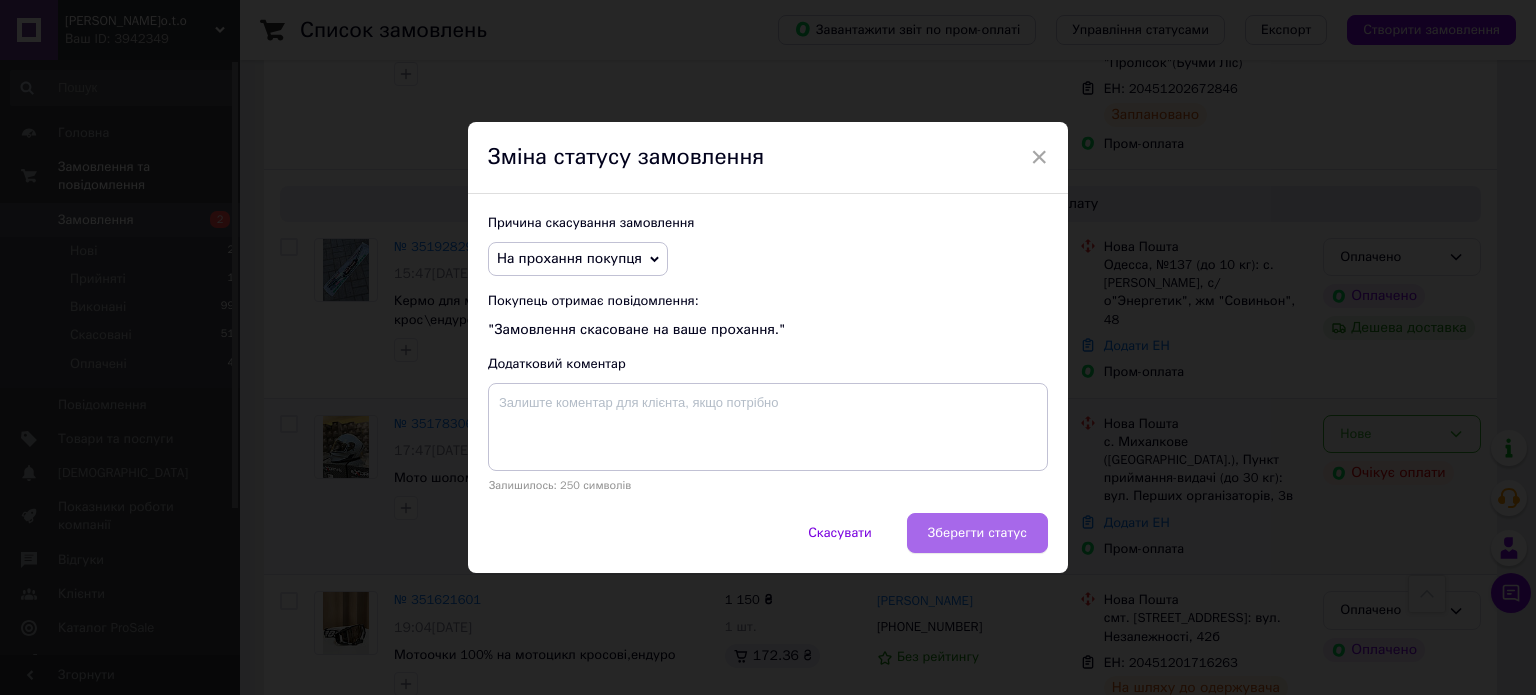 click on "Зберегти статус" at bounding box center [977, 533] 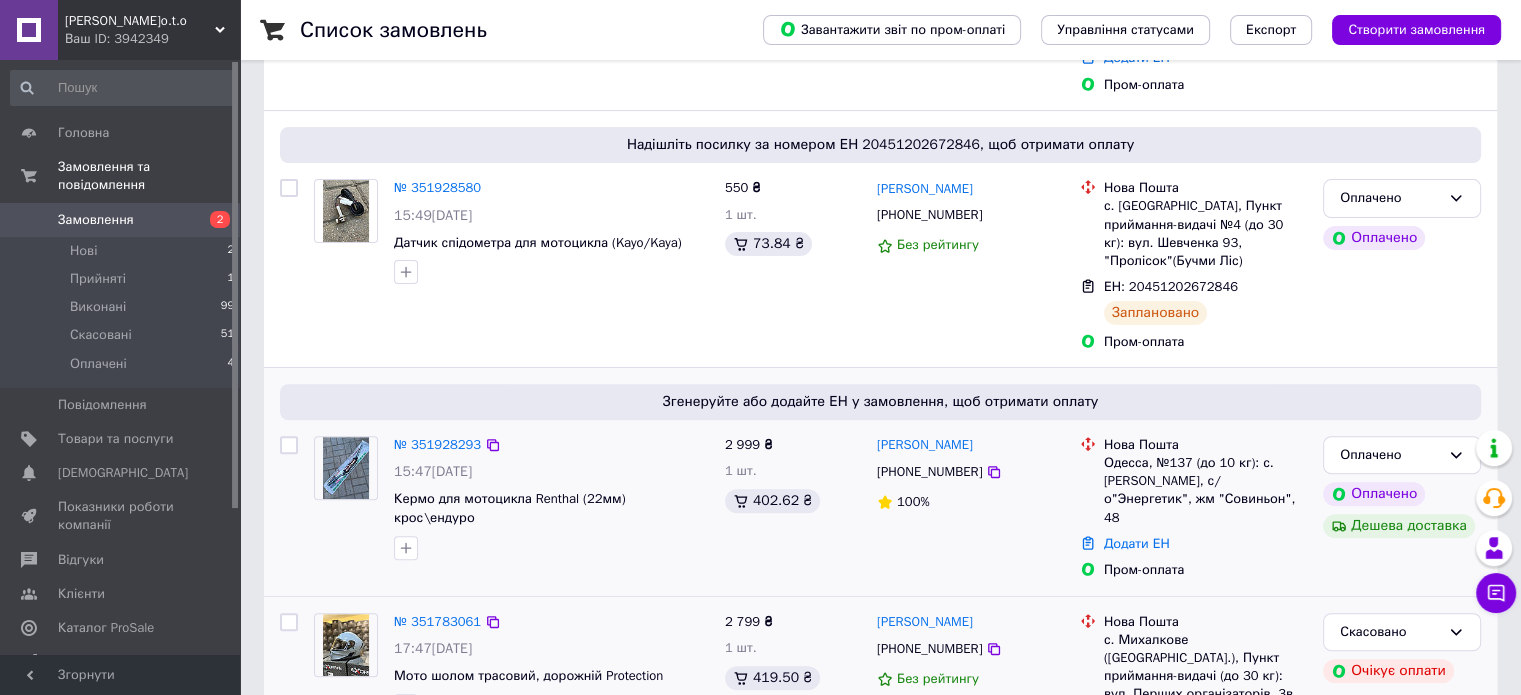 scroll, scrollTop: 640, scrollLeft: 0, axis: vertical 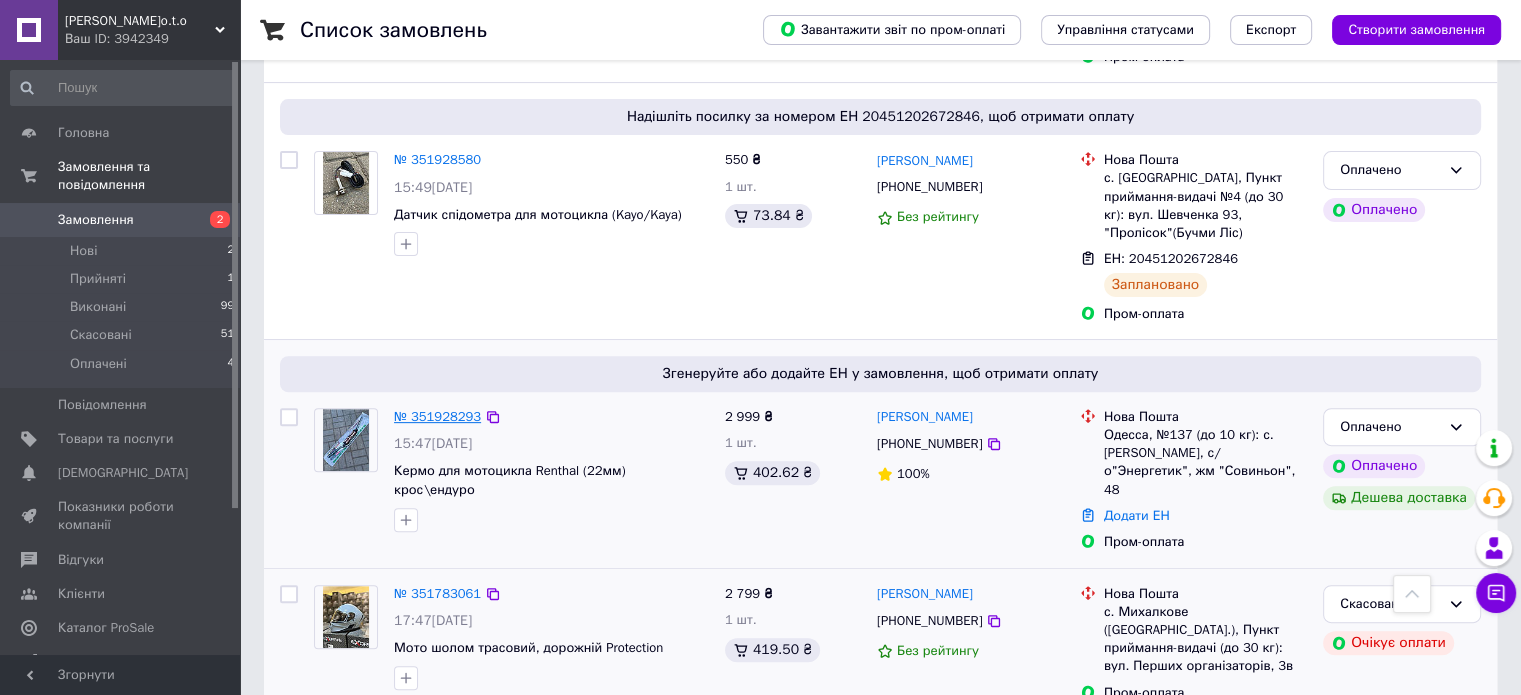 click on "№ 351928293" at bounding box center (437, 416) 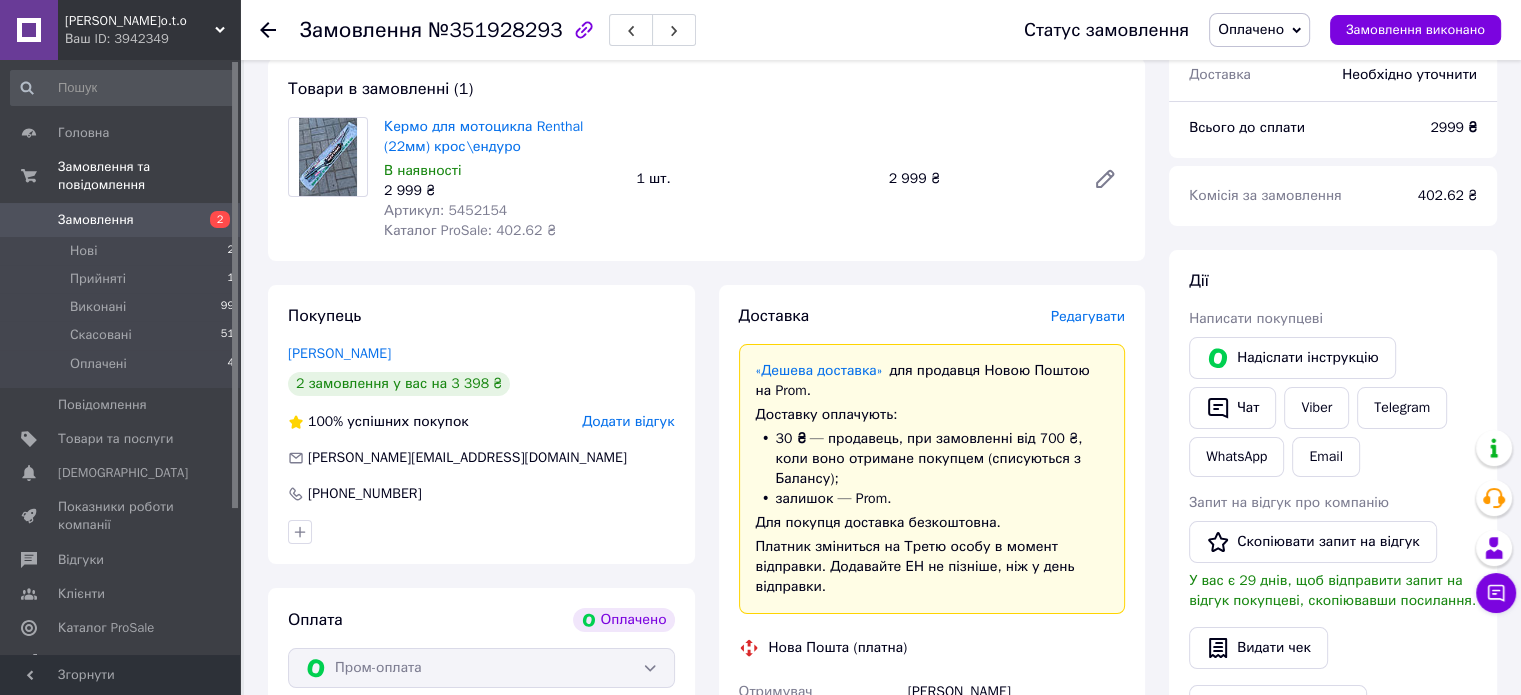 scroll, scrollTop: 172, scrollLeft: 0, axis: vertical 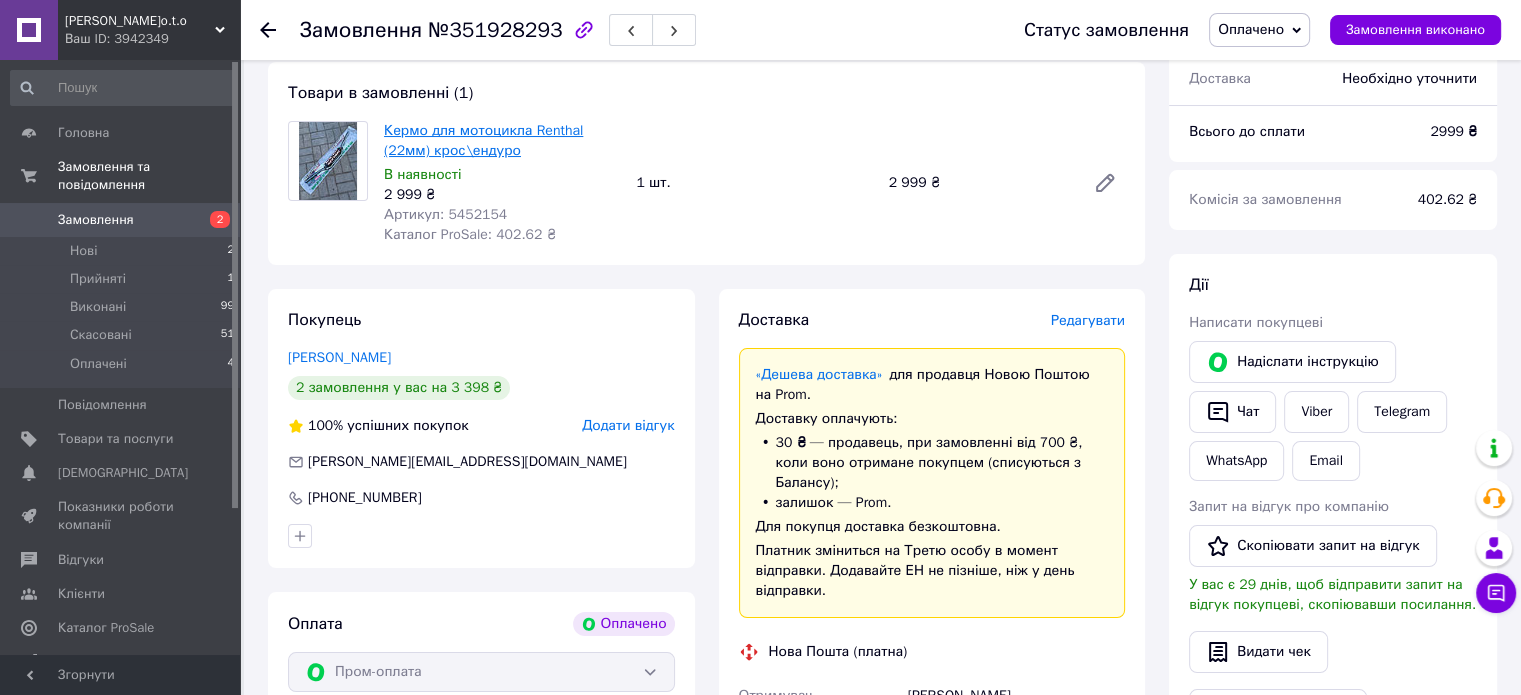 click on "Кермо для мотоцикла Renthal (22мм) крос\ендуро" at bounding box center (483, 140) 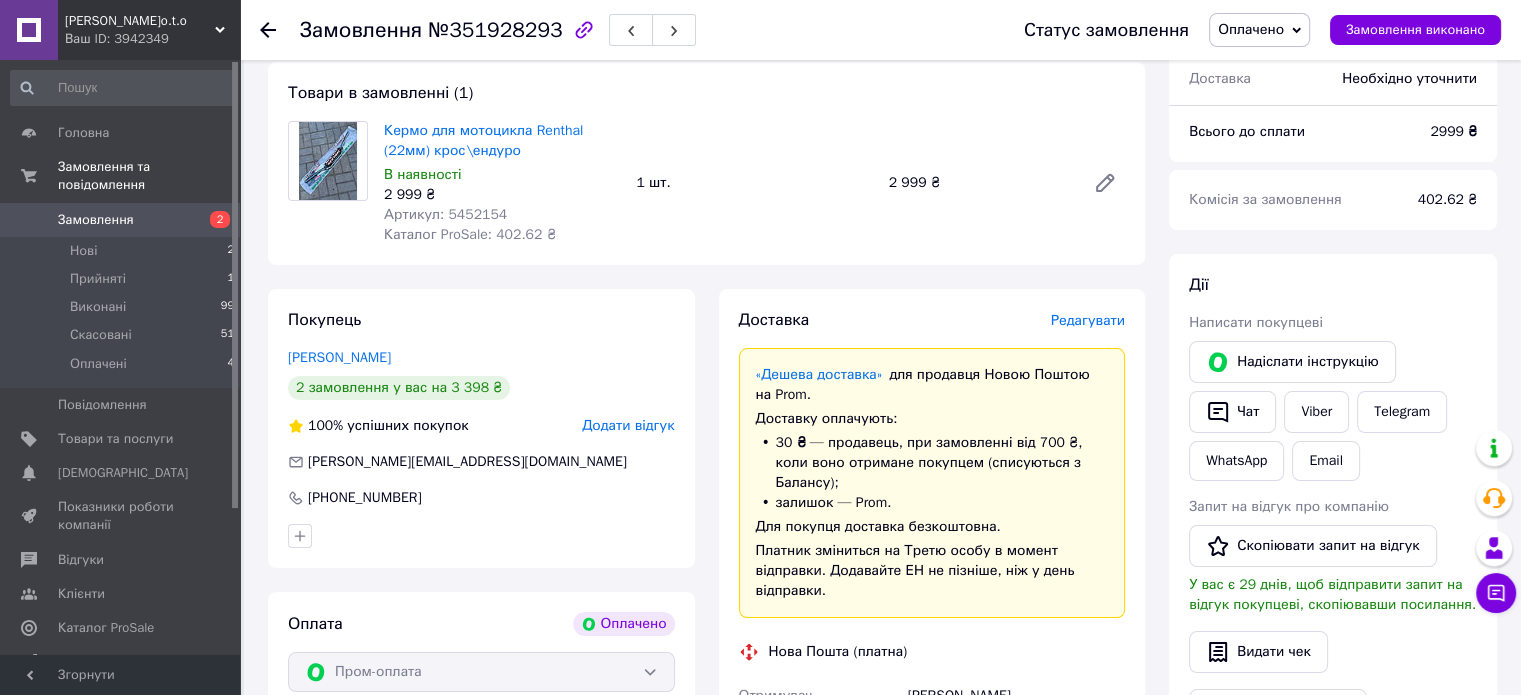 click 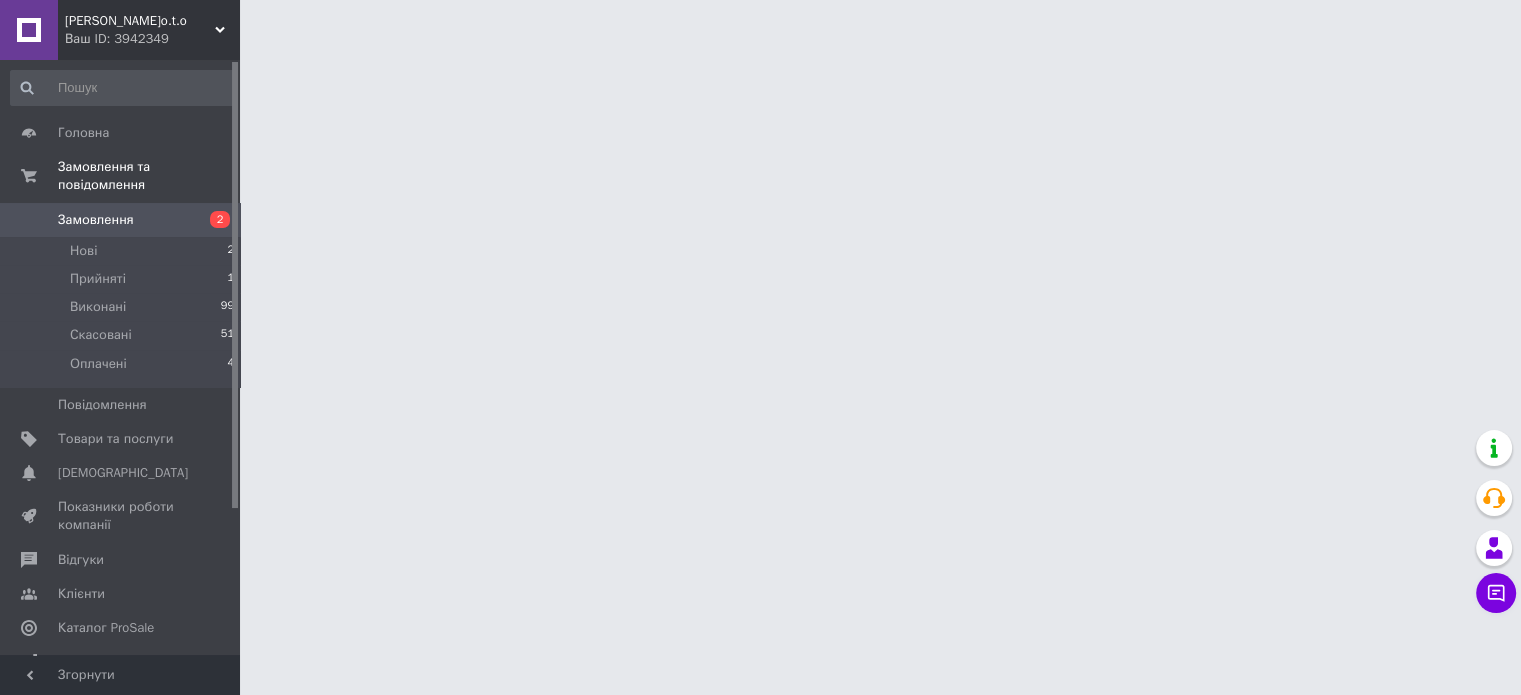 scroll, scrollTop: 0, scrollLeft: 0, axis: both 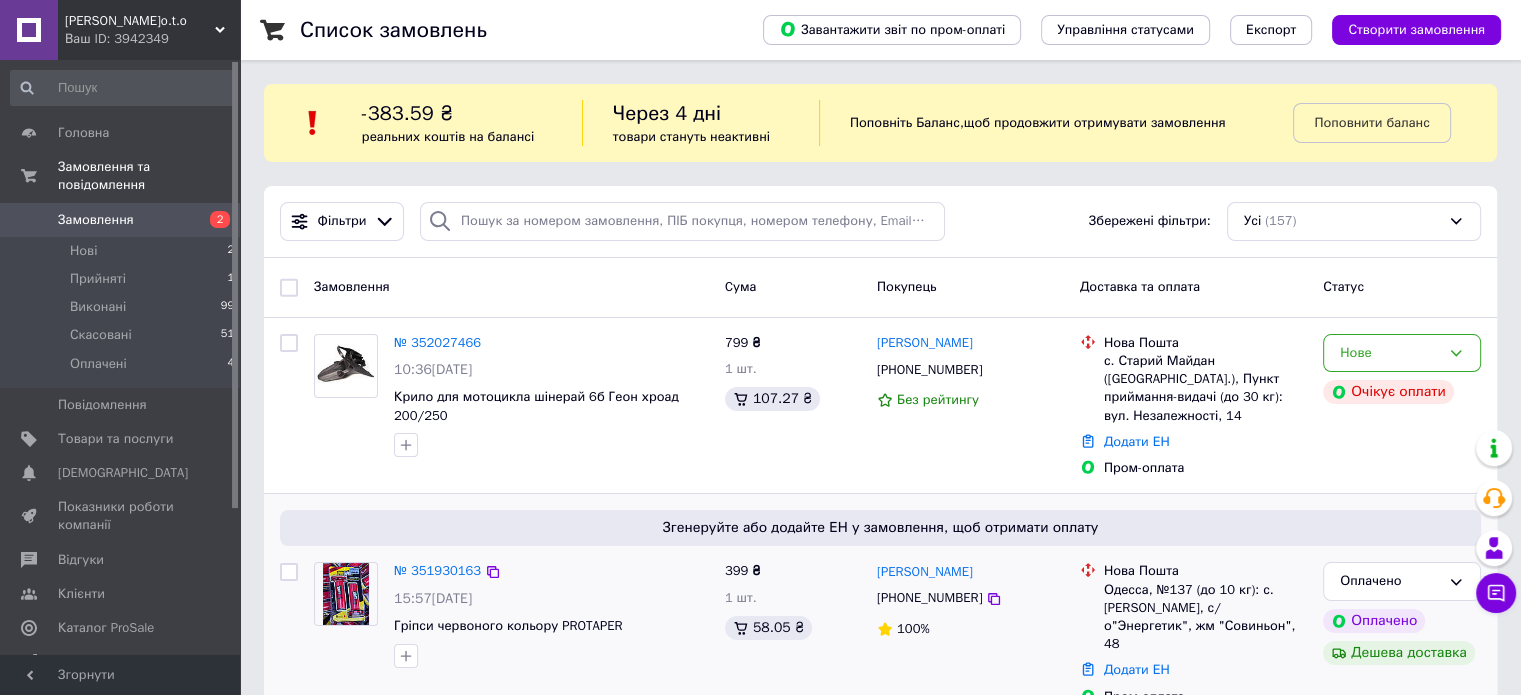 click at bounding box center [346, 594] 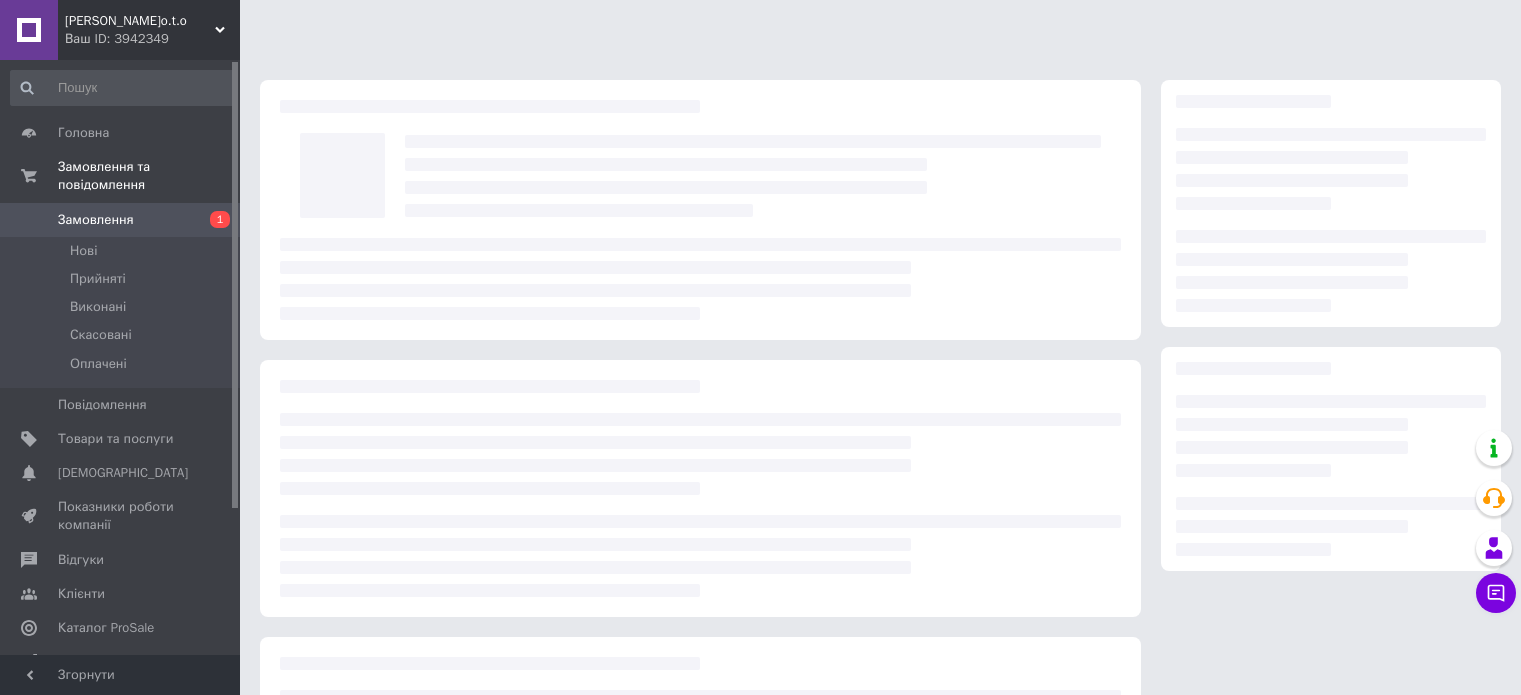 scroll, scrollTop: 0, scrollLeft: 0, axis: both 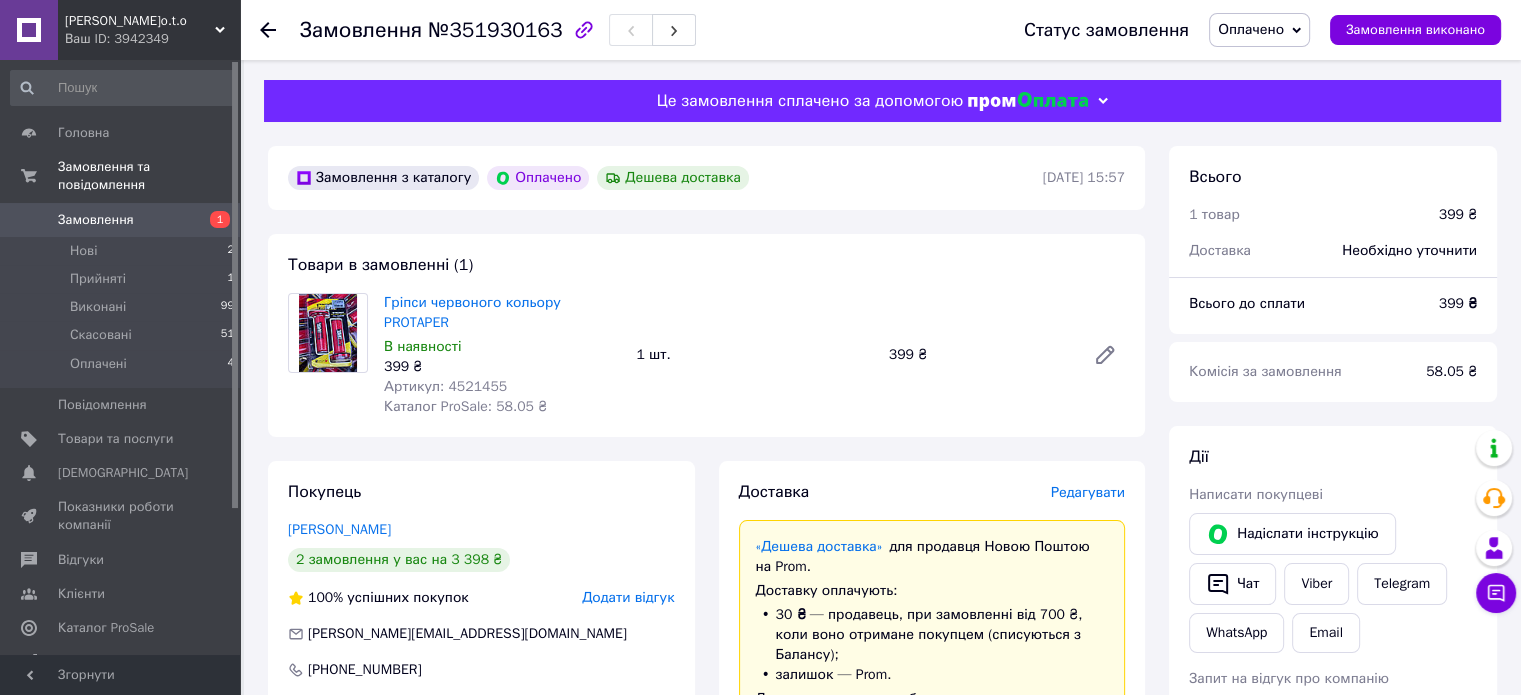 click 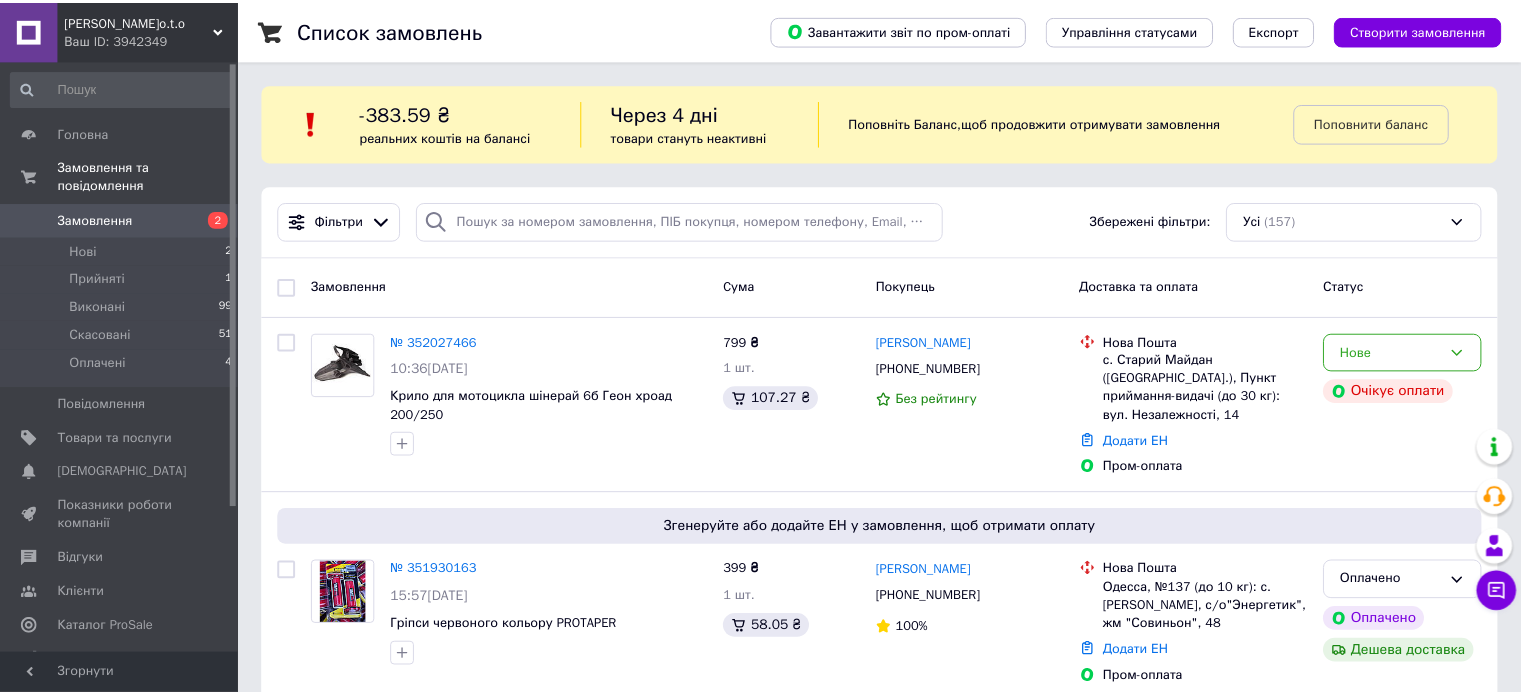 scroll, scrollTop: 0, scrollLeft: 0, axis: both 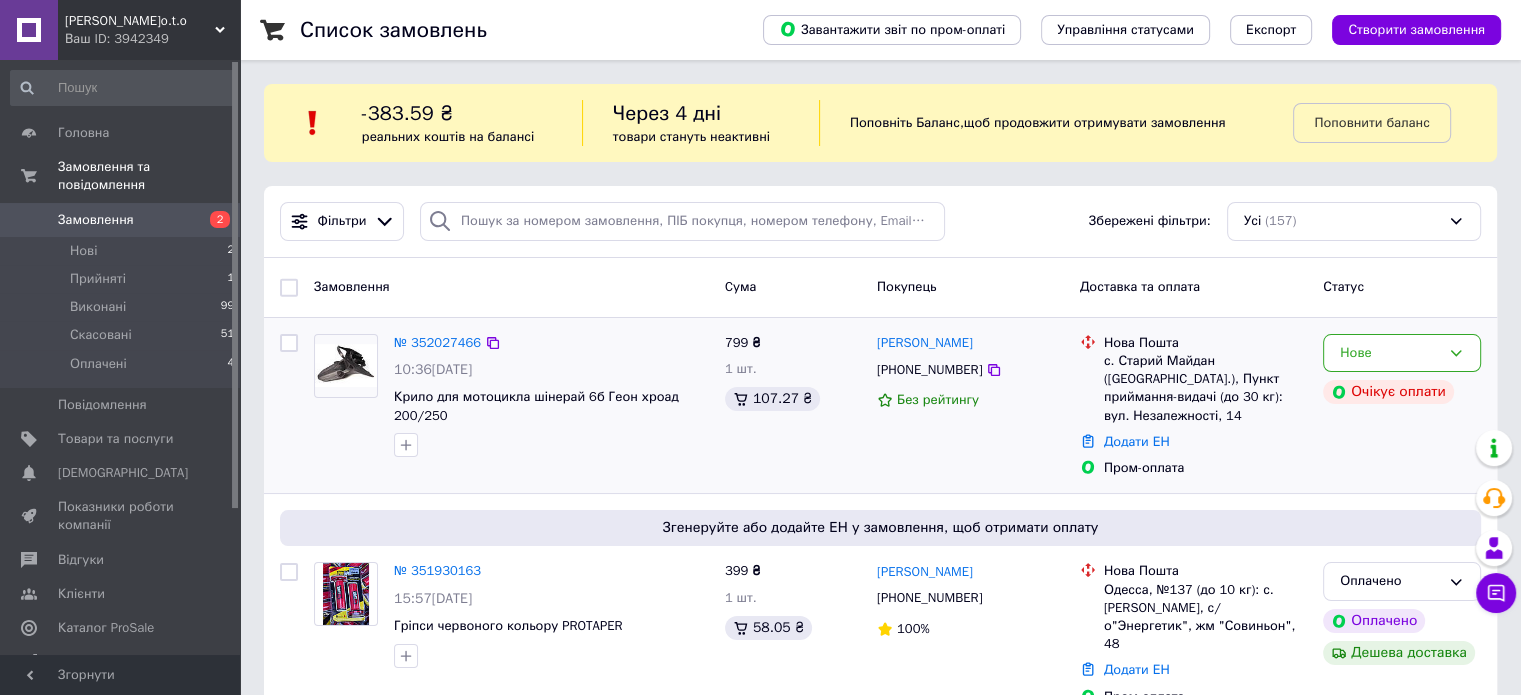 click on "№ 352027466" at bounding box center (437, 343) 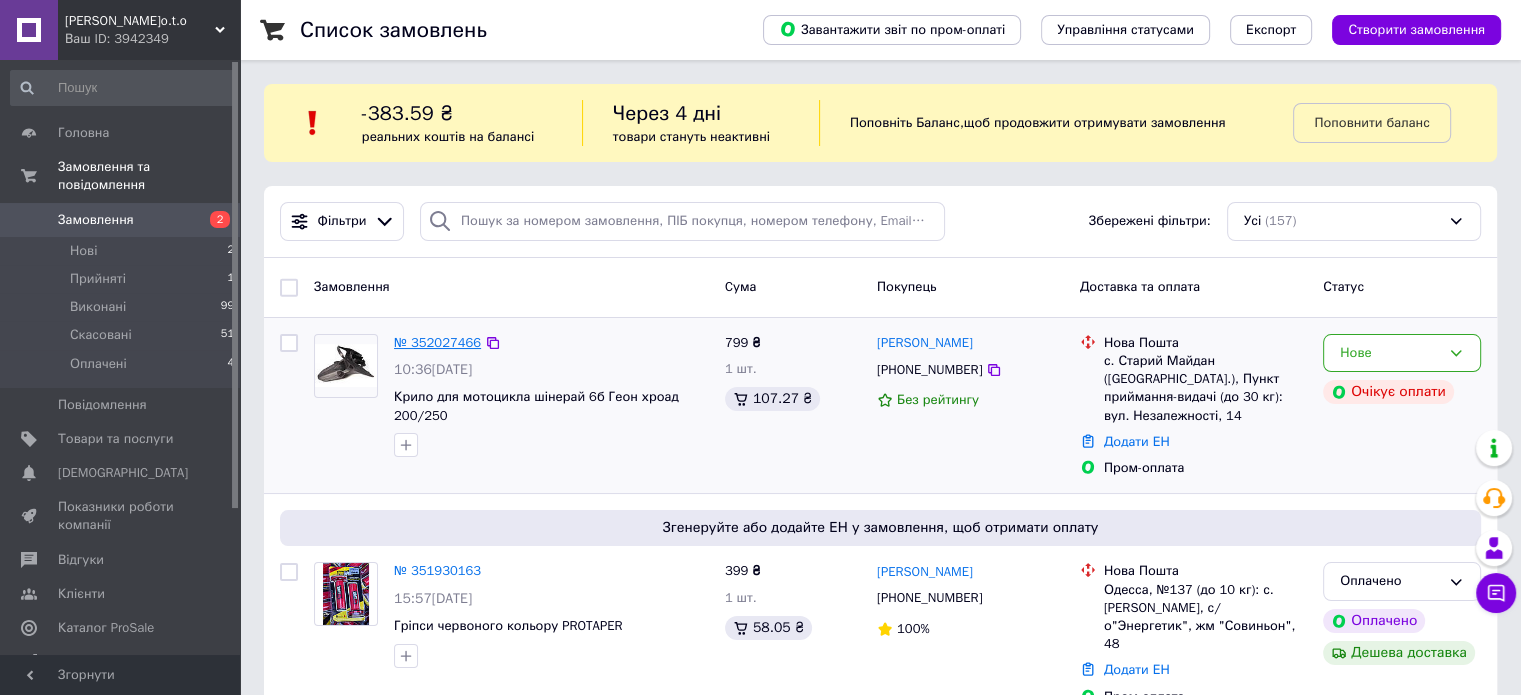 click on "№ 352027466" at bounding box center [437, 342] 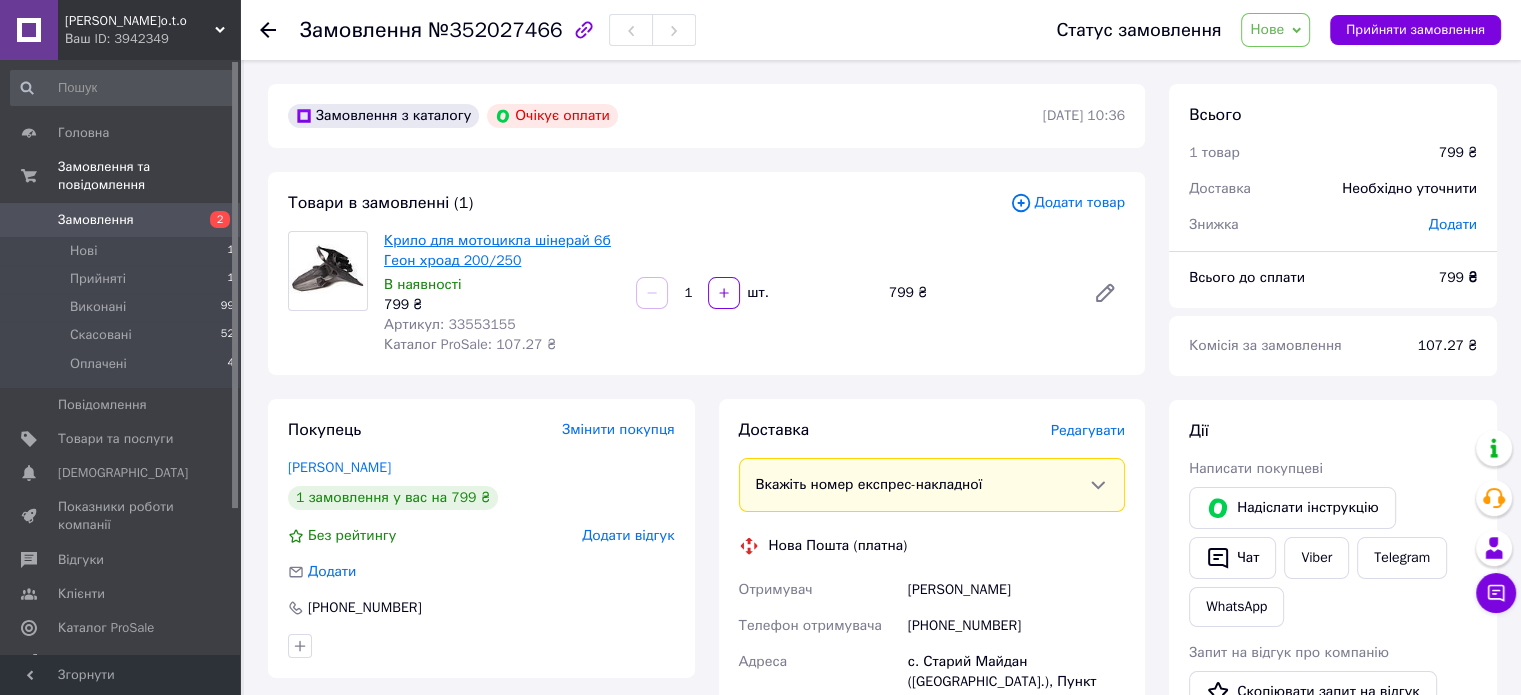 click on "Крило для мотоцикла шінерай 6б Геон хроад 200/250" at bounding box center [497, 250] 